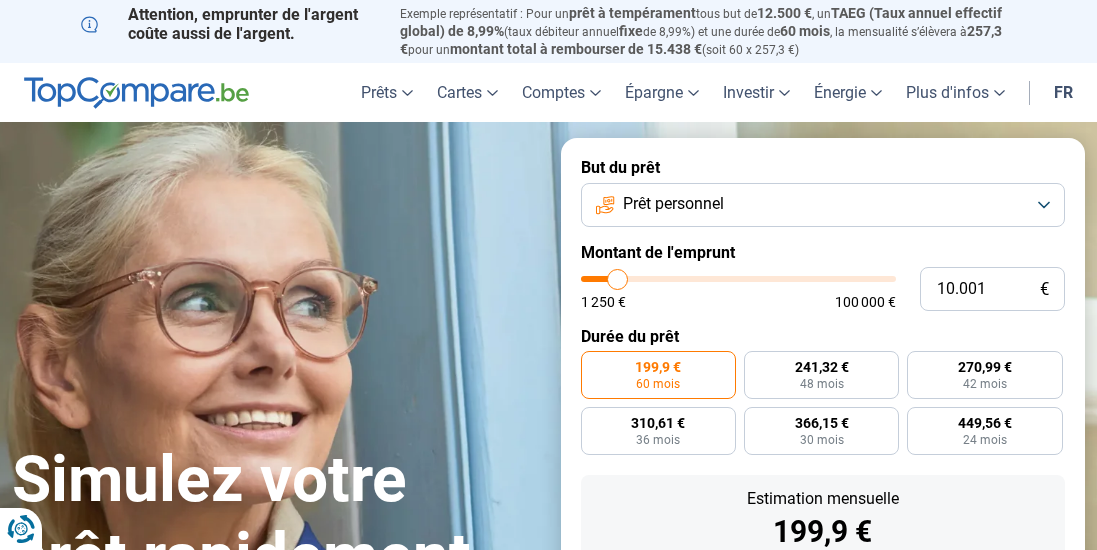 scroll, scrollTop: 0, scrollLeft: 0, axis: both 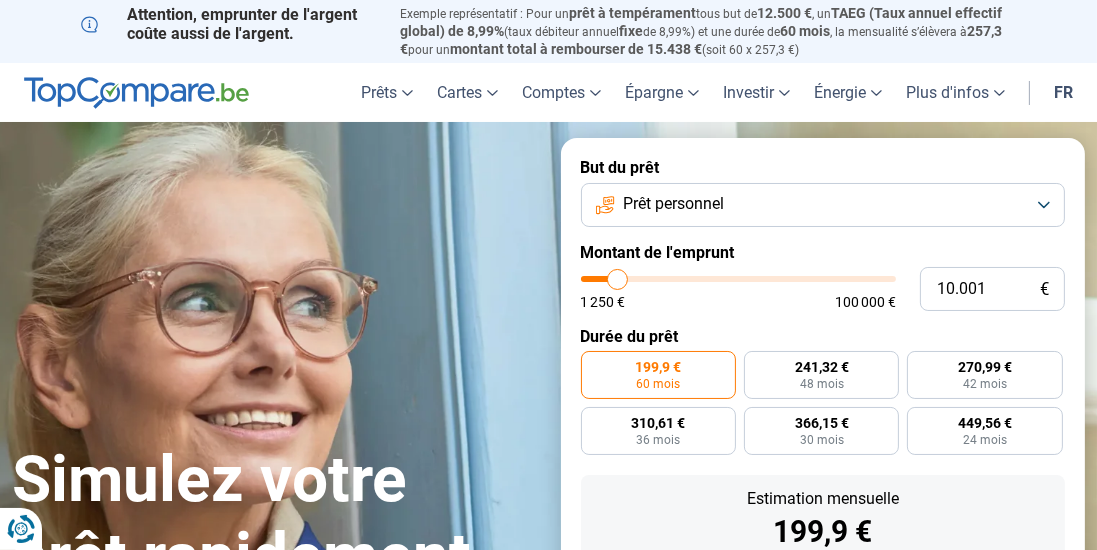click on "Prêt personnel" at bounding box center (823, 205) 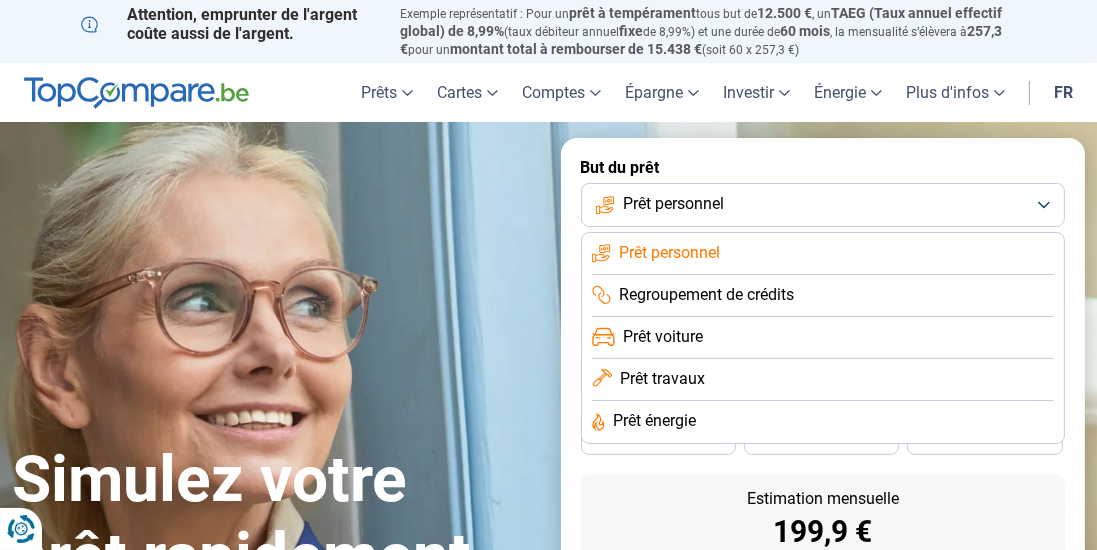 click on "Prêt voiture" at bounding box center [823, 380] 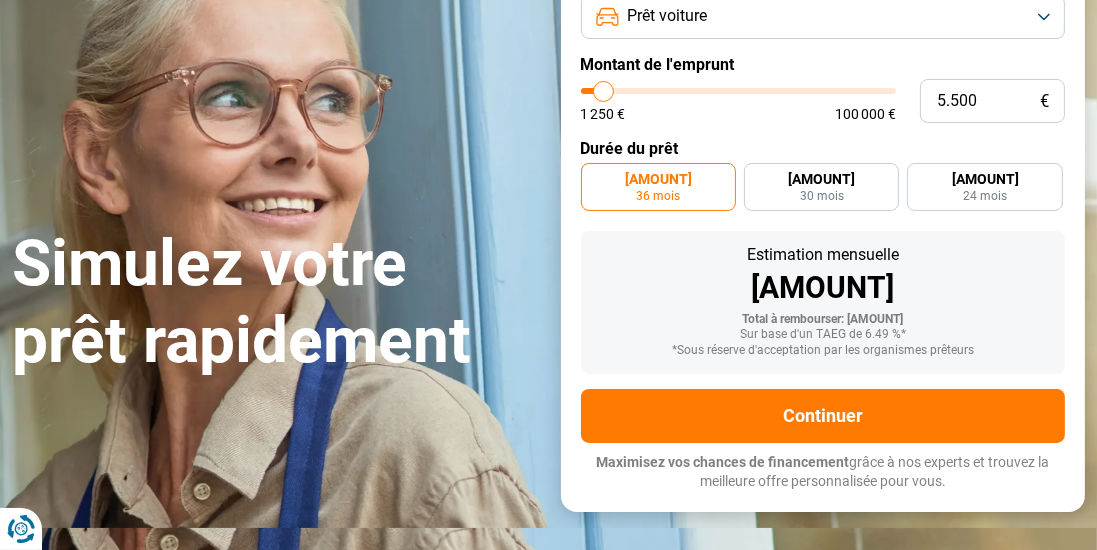 scroll, scrollTop: 132, scrollLeft: 0, axis: vertical 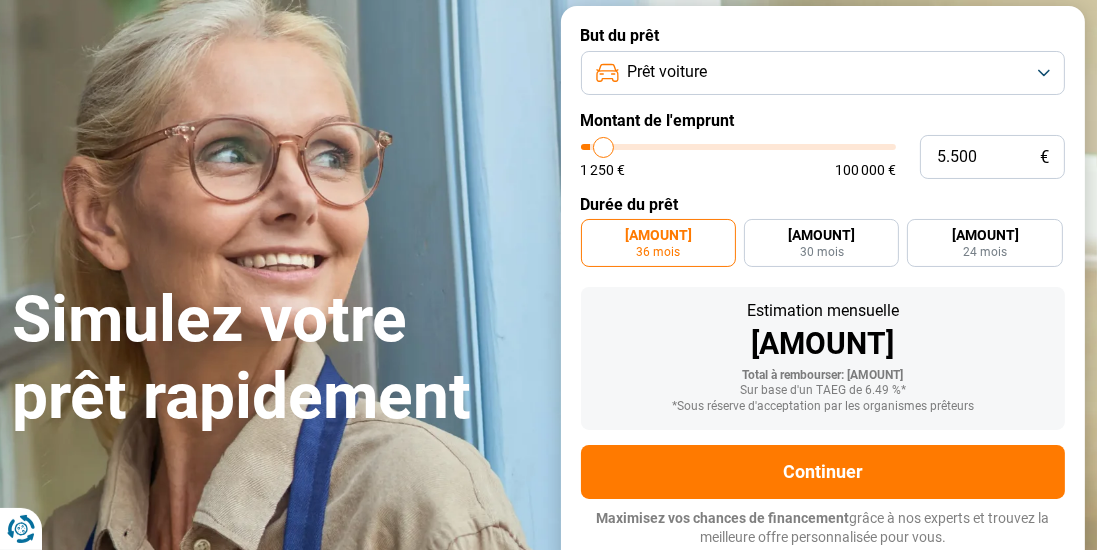 type on "5500" 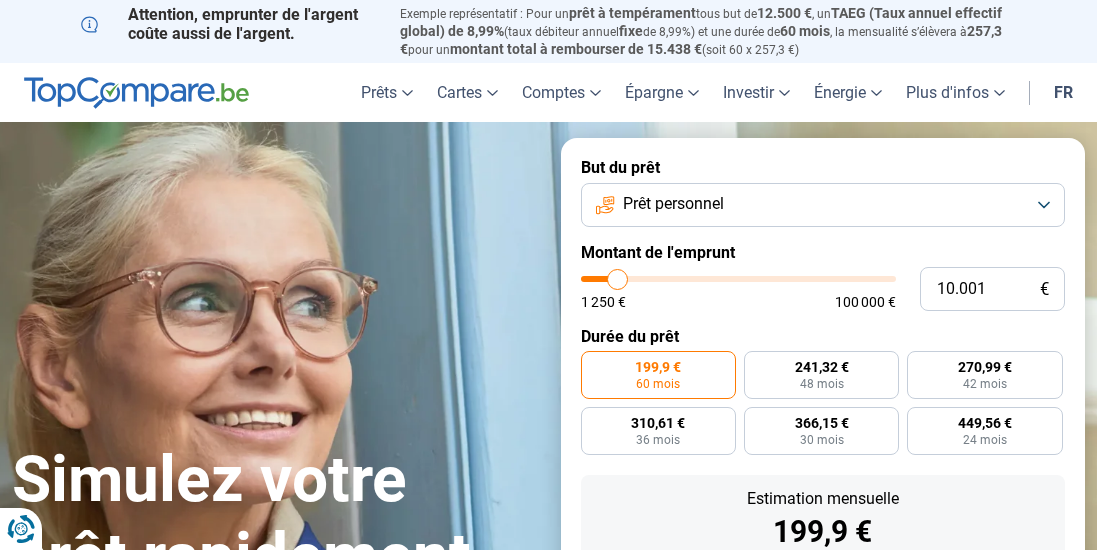 scroll, scrollTop: 0, scrollLeft: 0, axis: both 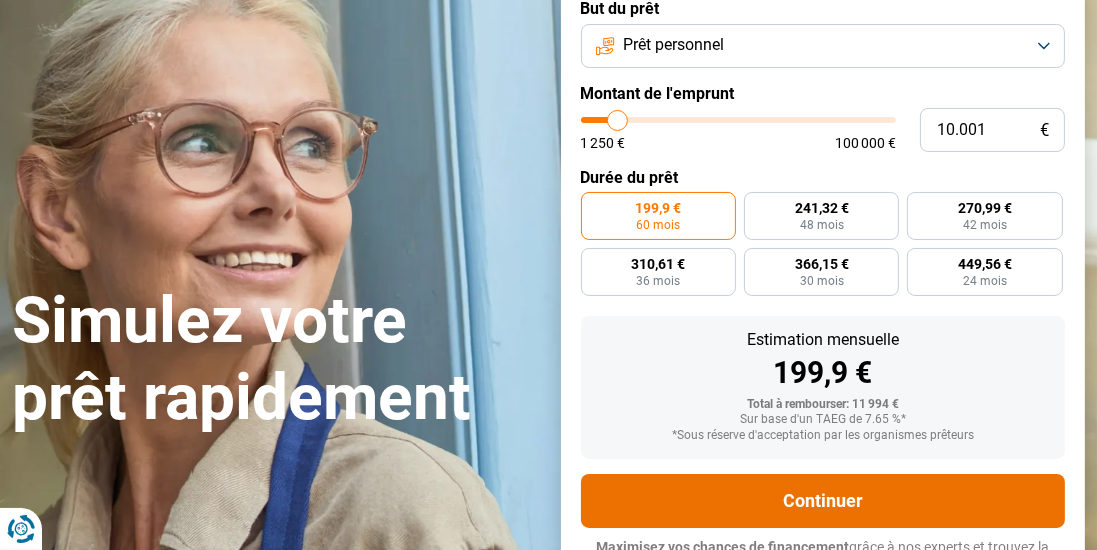 click on "Continuer" at bounding box center [823, 501] 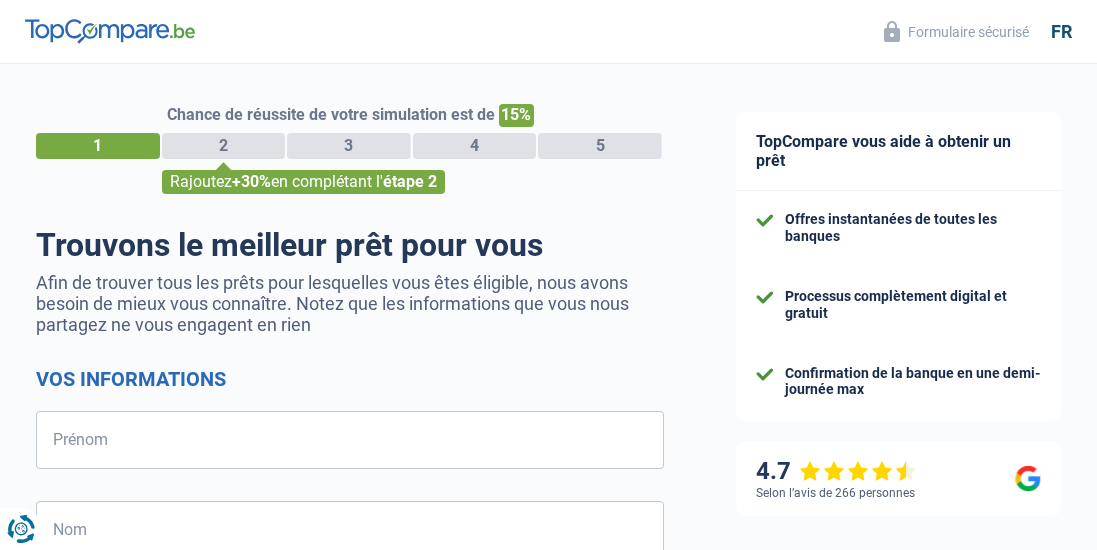 scroll, scrollTop: 0, scrollLeft: 0, axis: both 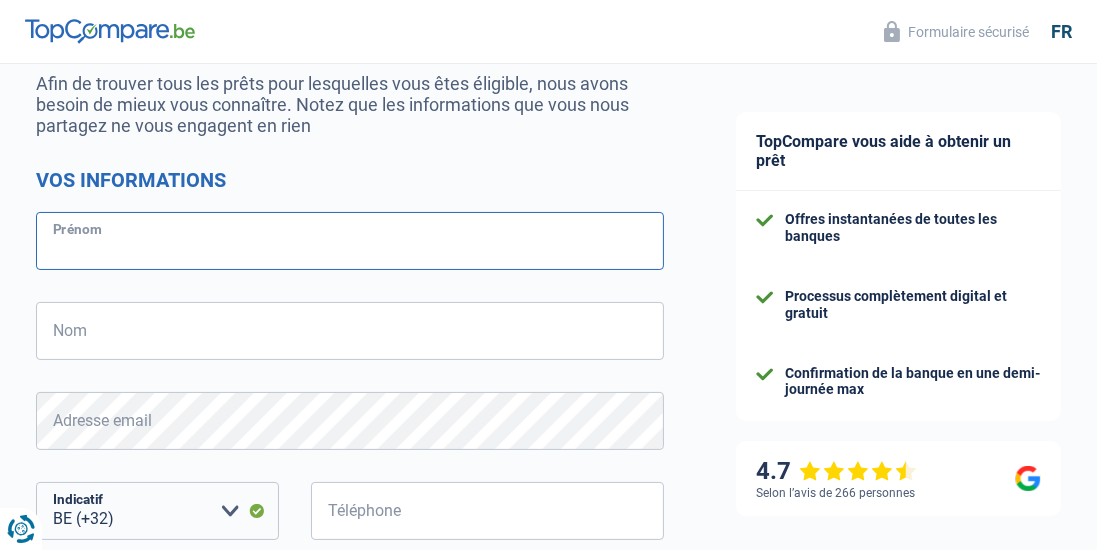 click on "Prénom" at bounding box center [350, 241] 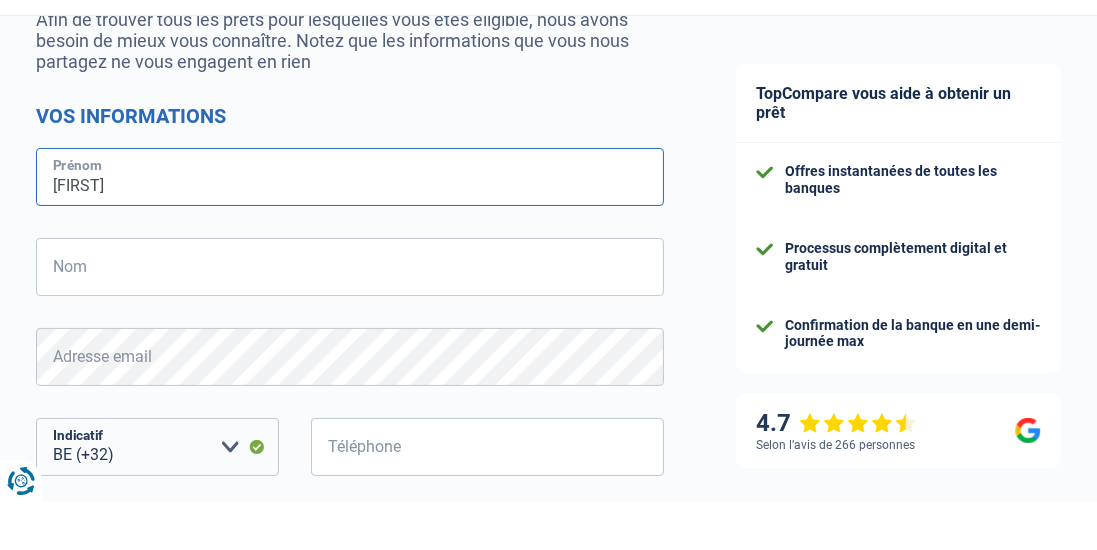 type on "Diego" 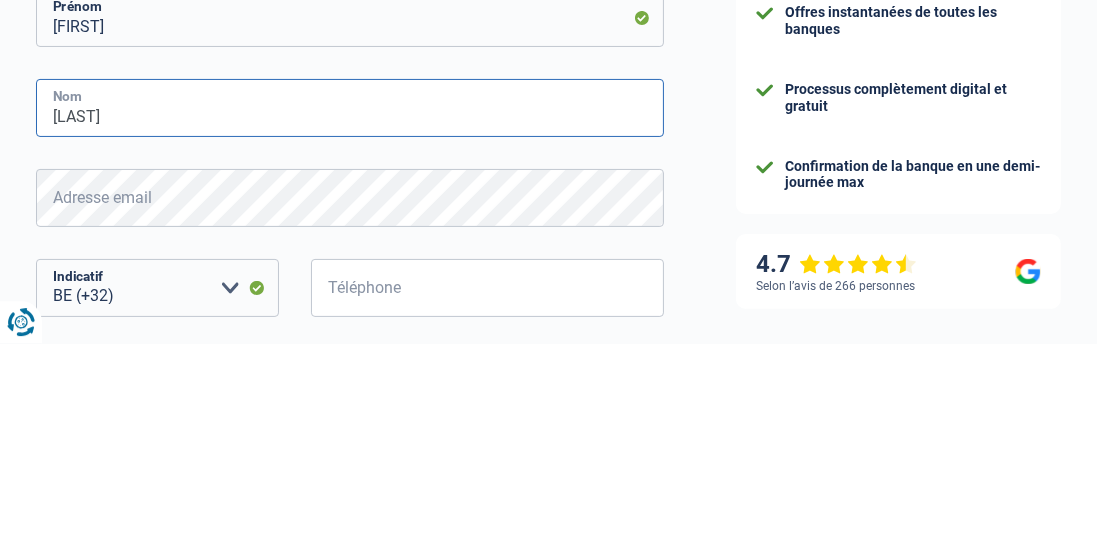 type on "Menini" 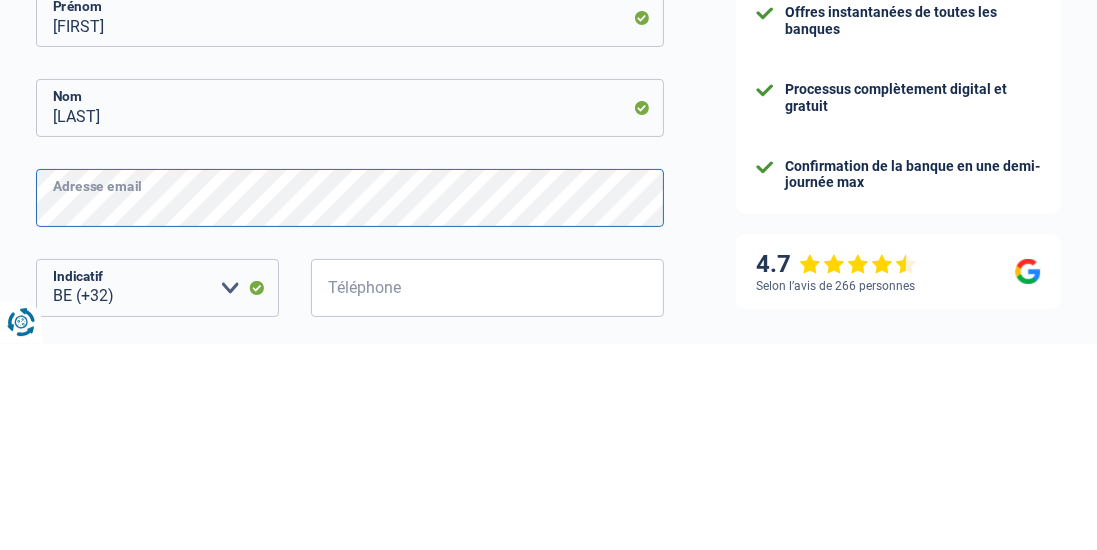 scroll, scrollTop: 215, scrollLeft: 0, axis: vertical 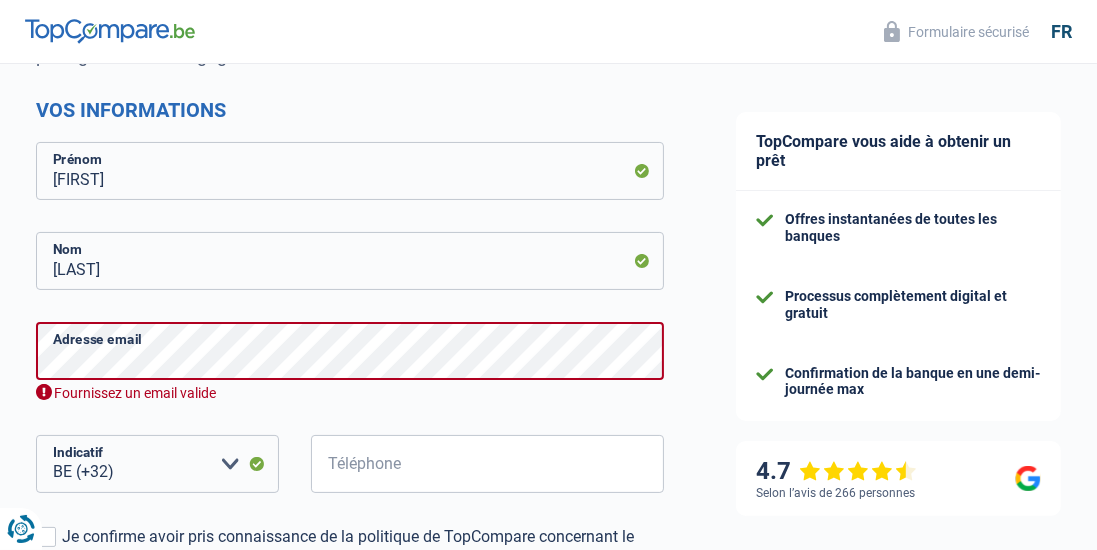 click on "TopCompare vous aide à obtenir un prêt
Offres instantanées de toutes les banques
Processus complètement digital et gratuit
Confirmation de la banque en une demi-journée max
4.7
Selon l’avis de 266 personnes
Formulaire sécurisé" at bounding box center [898, 314] 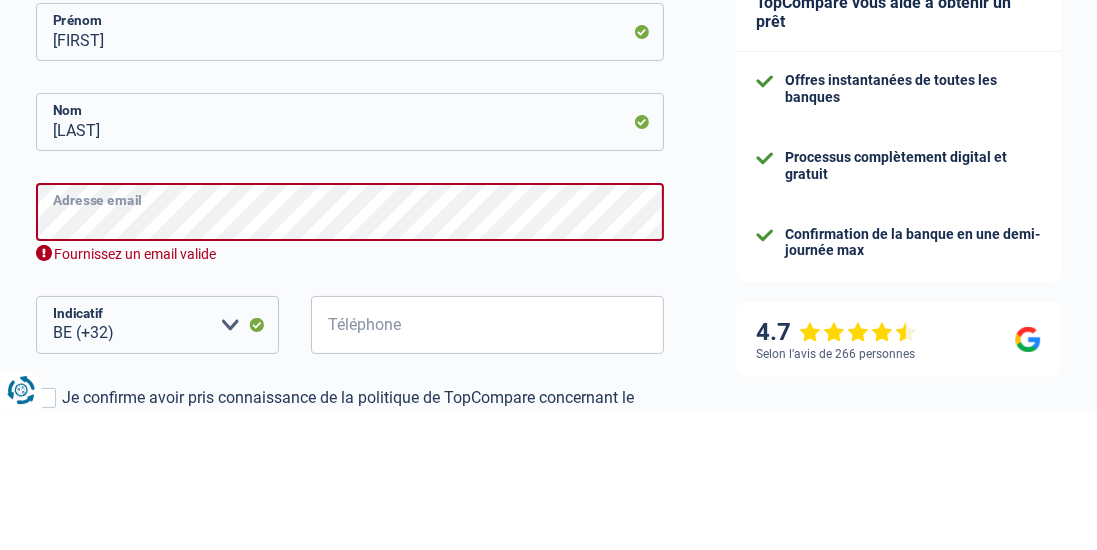 scroll, scrollTop: 269, scrollLeft: 0, axis: vertical 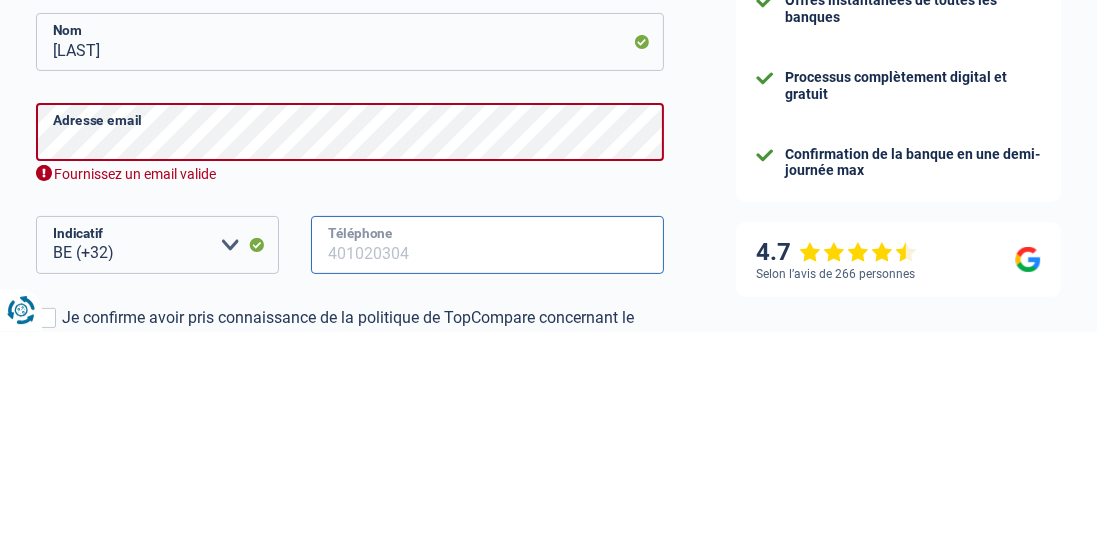 type on "472306246" 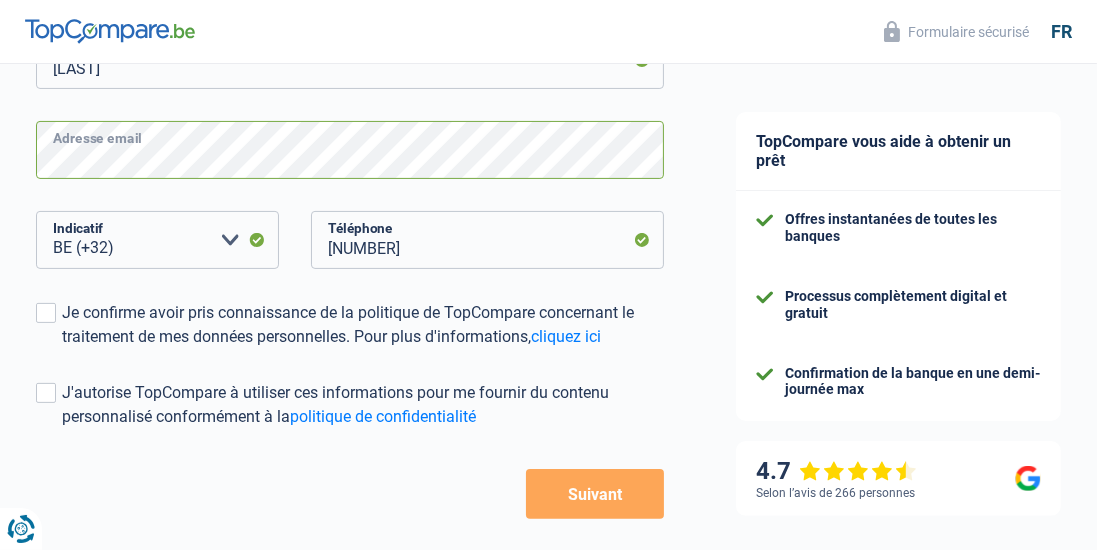 scroll, scrollTop: 488, scrollLeft: 0, axis: vertical 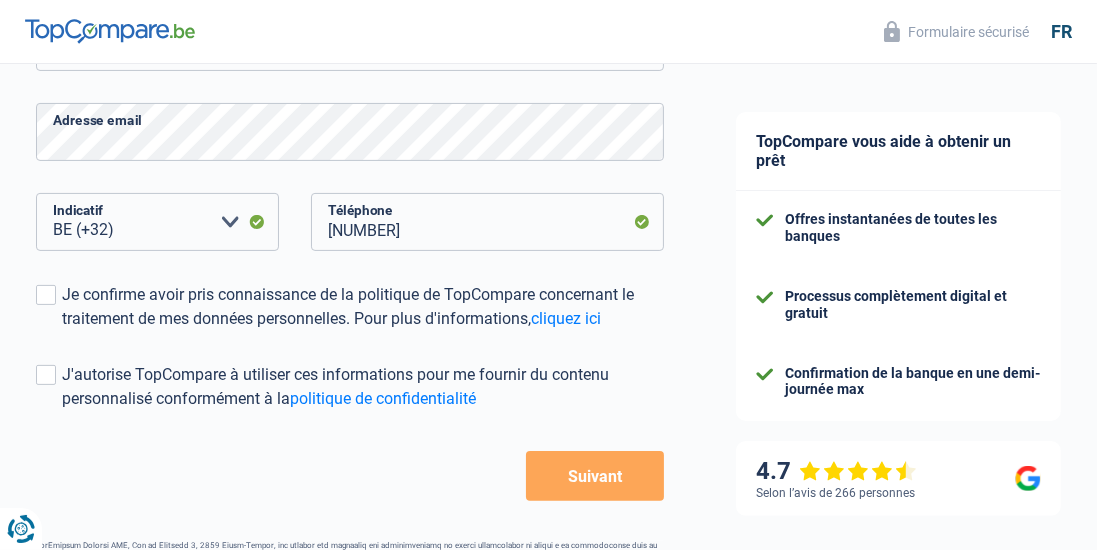 click at bounding box center [46, 295] 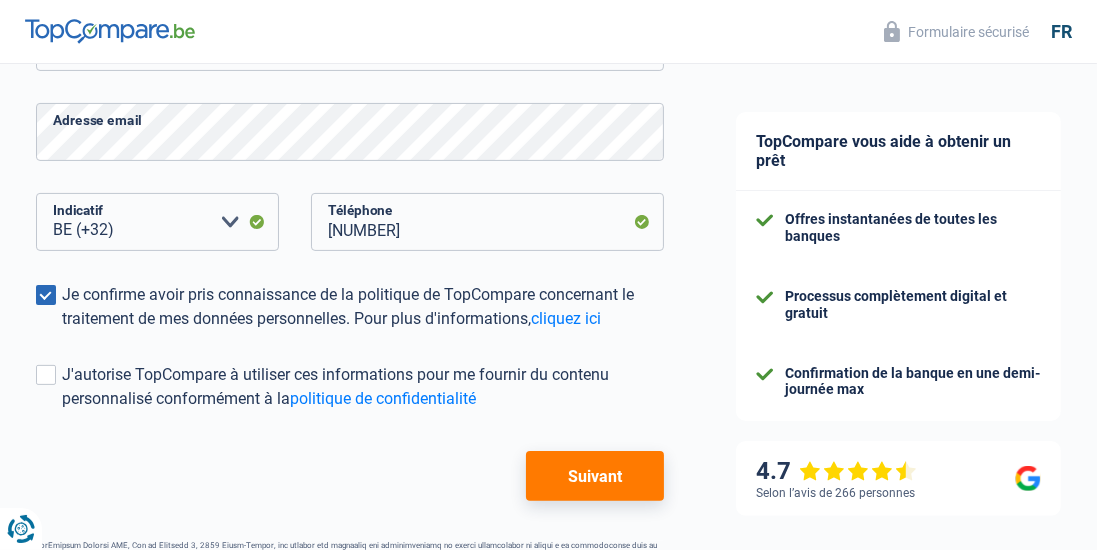 click on "Suivant" at bounding box center [595, 476] 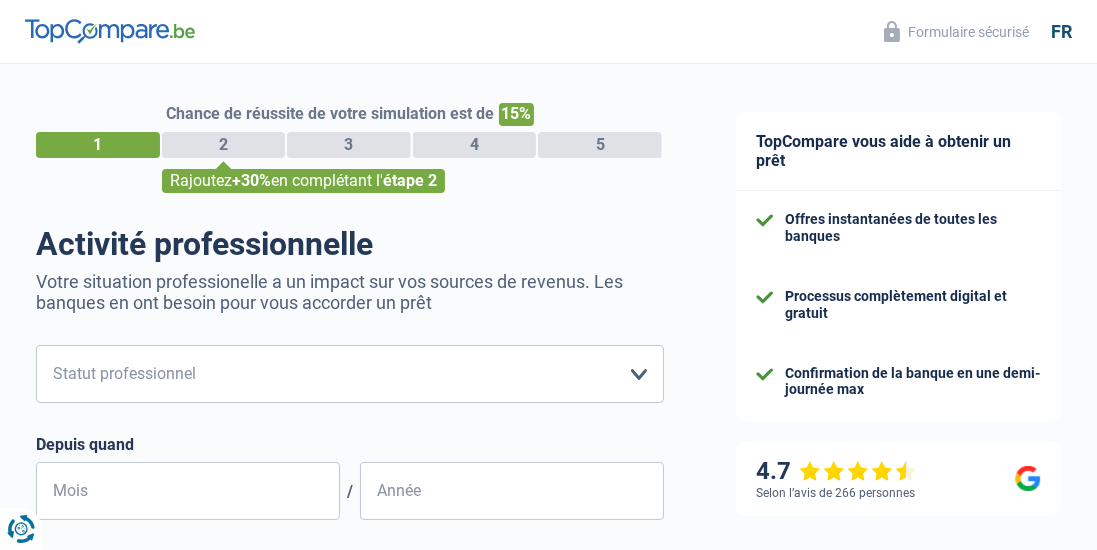 scroll, scrollTop: 0, scrollLeft: 0, axis: both 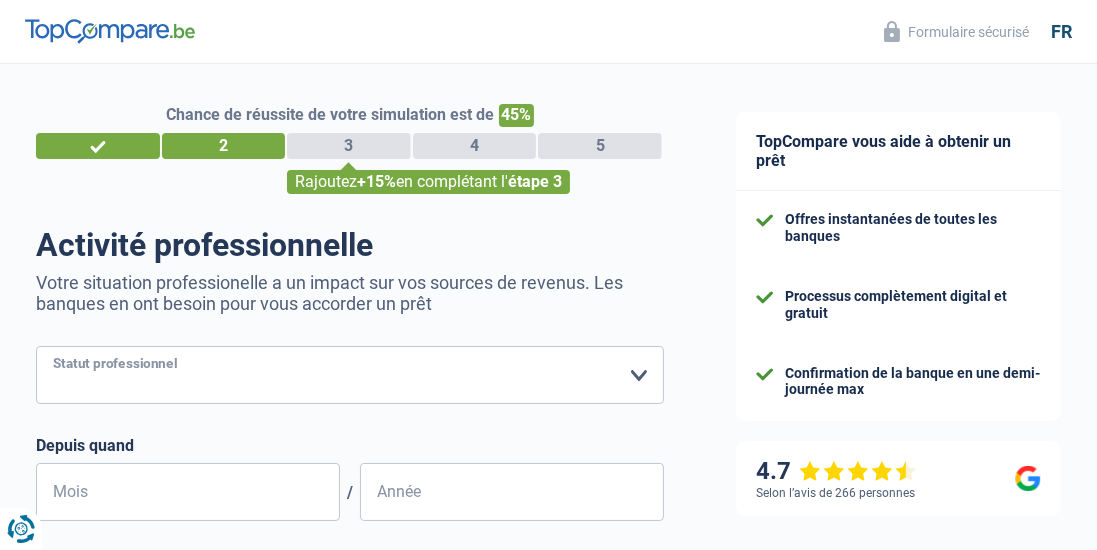click on "Ouvrier Employé privé Employé public Invalide Indépendant Pensionné Chômeur Mutuelle Femme au foyer Sans profession Allocataire sécurité/Intégration social (SPF Sécurité Sociale, CPAS) Etudiant Profession libérale Commerçant Rentier Pré-pensionné
Veuillez sélectionner une option" at bounding box center (350, 375) 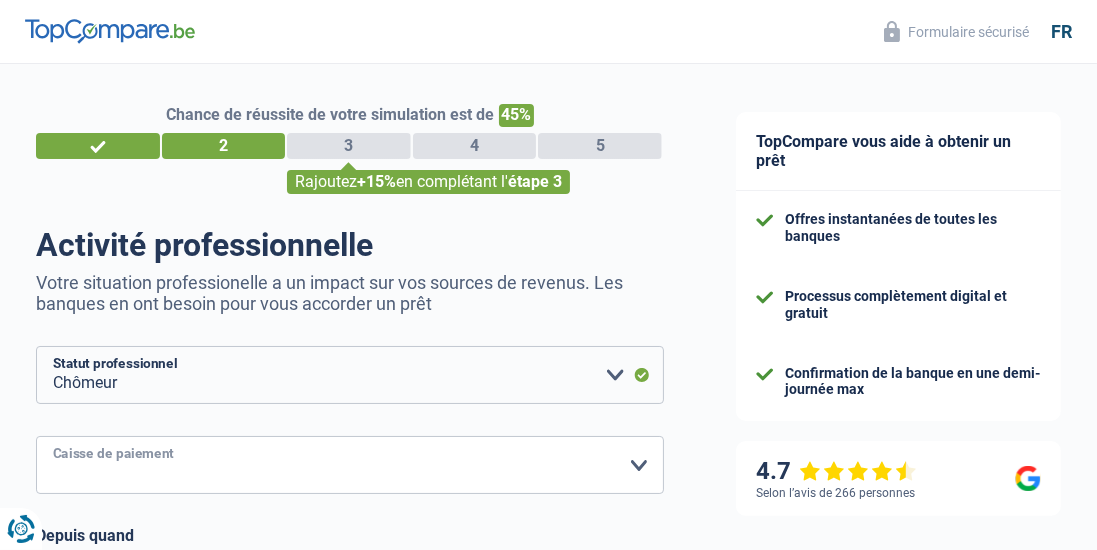 click on "CAPAC FGTB CSC CGSLB Autre
Veuillez sélectionner une option" at bounding box center (350, 465) 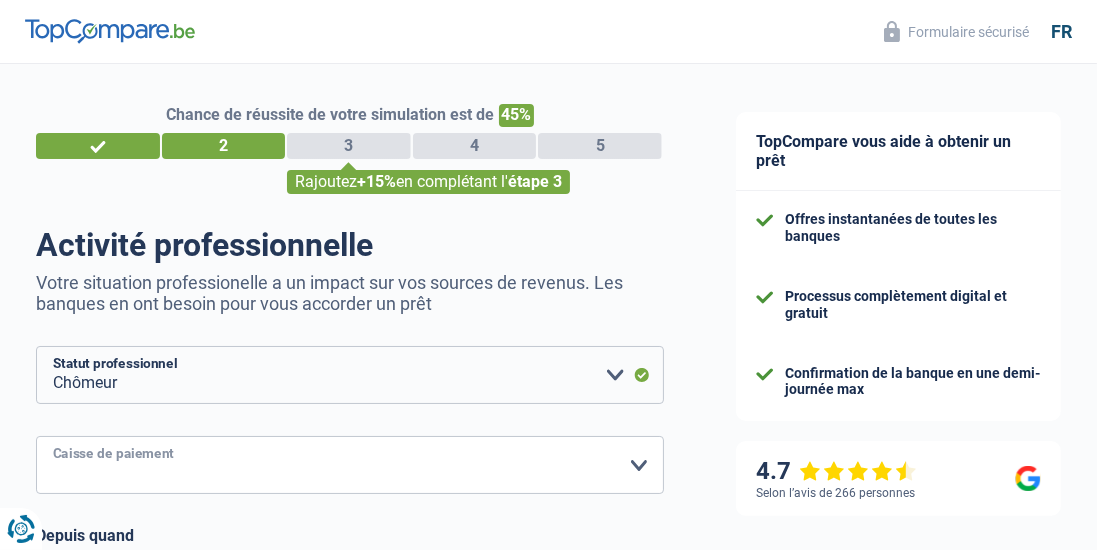 select on "csc" 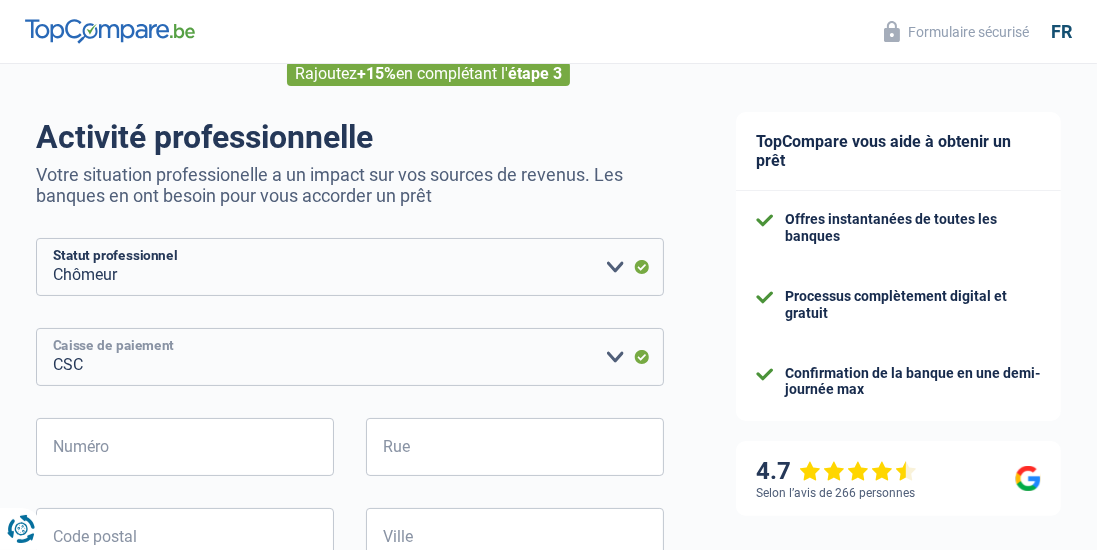 scroll, scrollTop: 108, scrollLeft: 0, axis: vertical 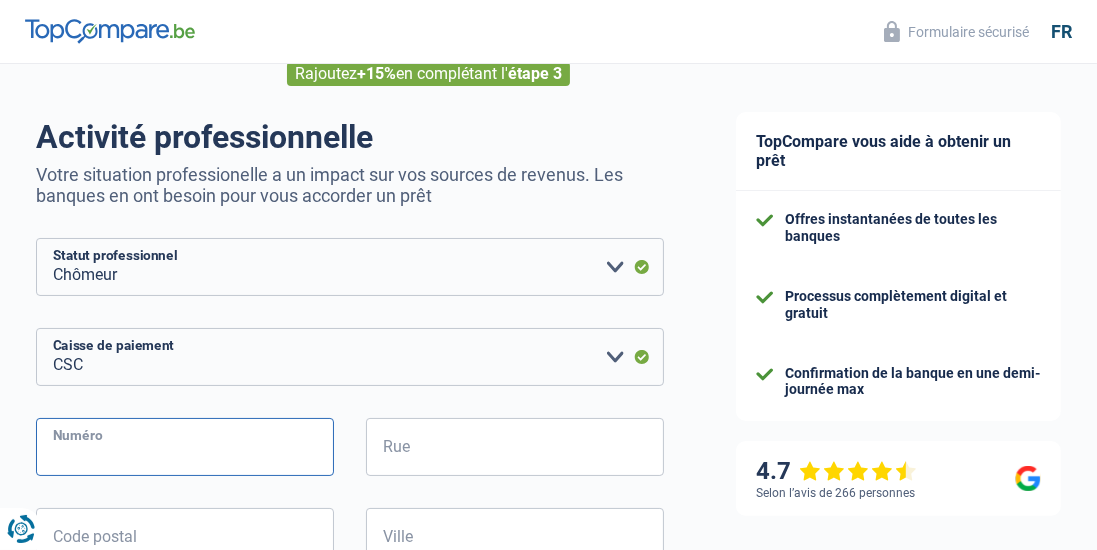 click on "Numéro" at bounding box center (185, 447) 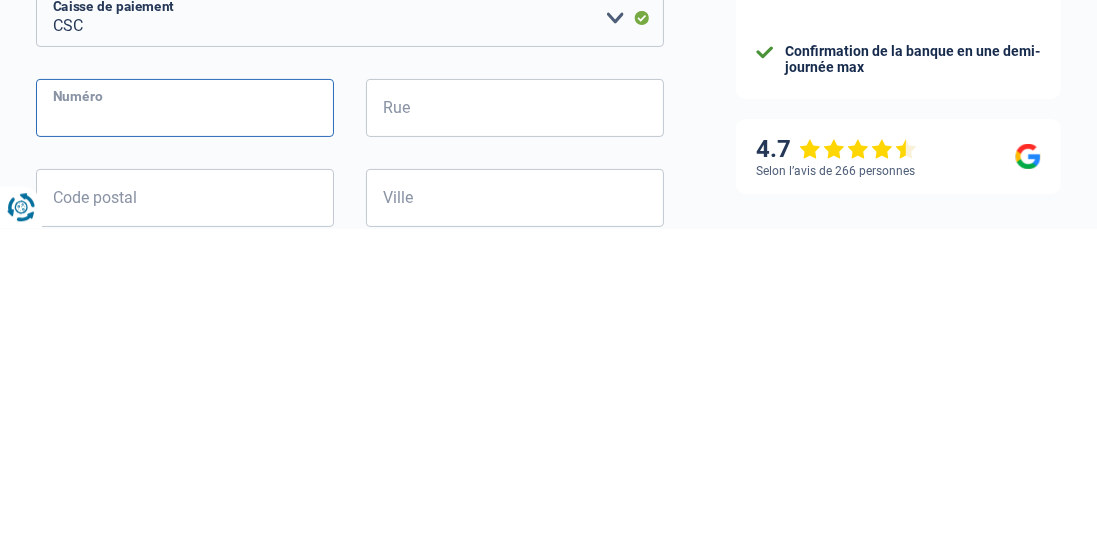 scroll, scrollTop: 125, scrollLeft: 0, axis: vertical 